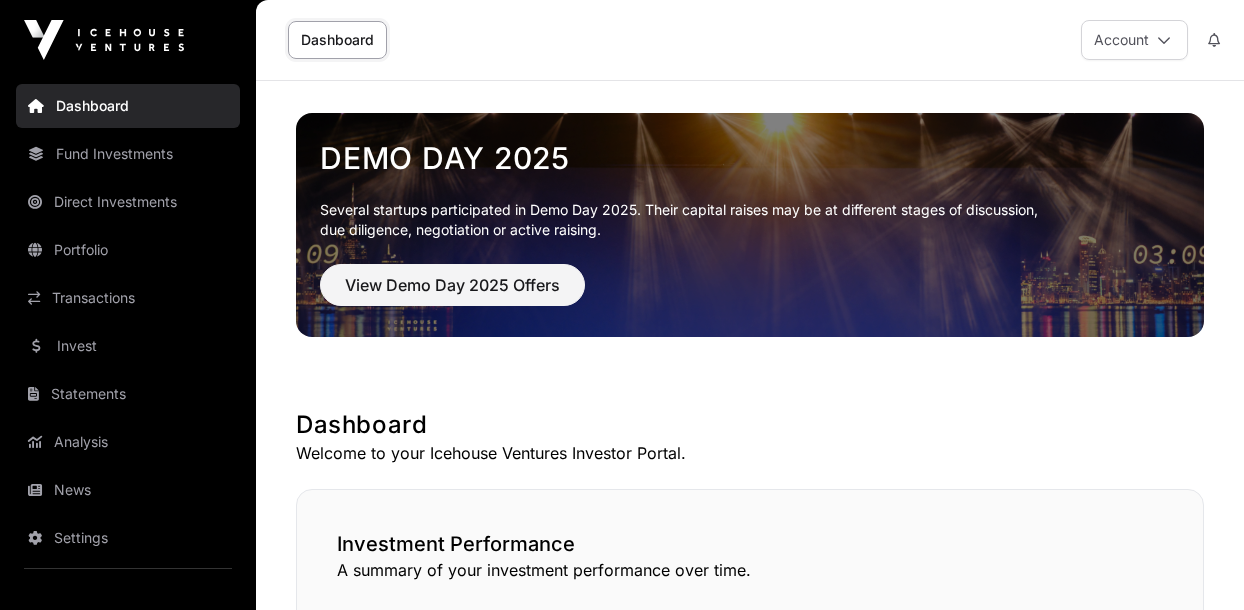 scroll, scrollTop: 0, scrollLeft: 0, axis: both 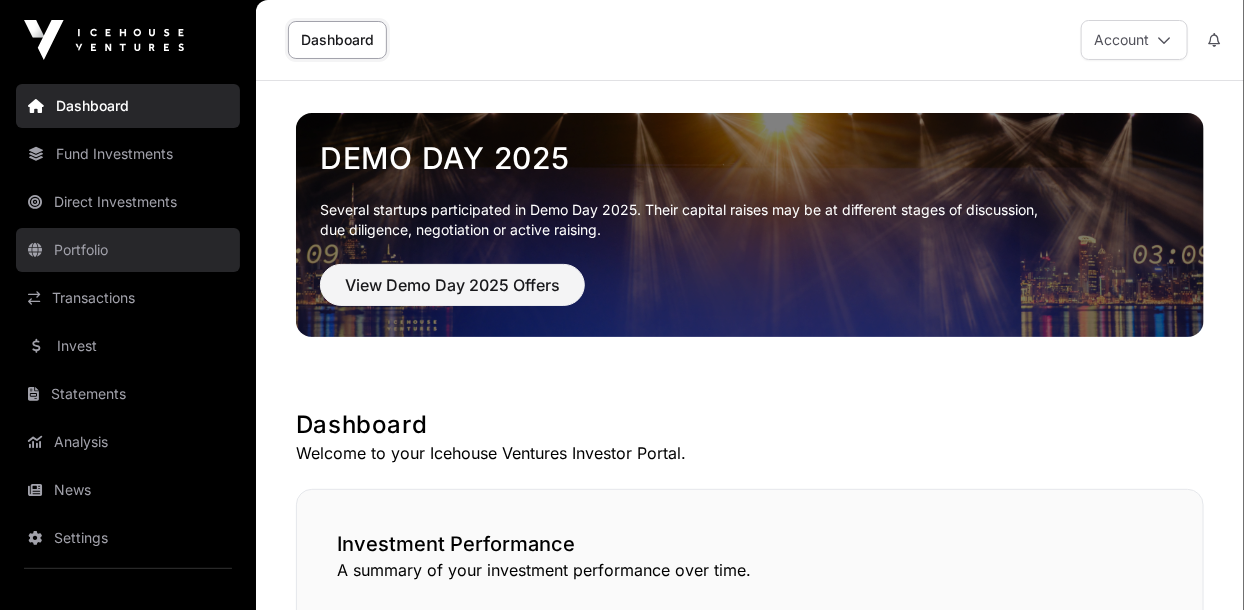 click on "Portfolio" 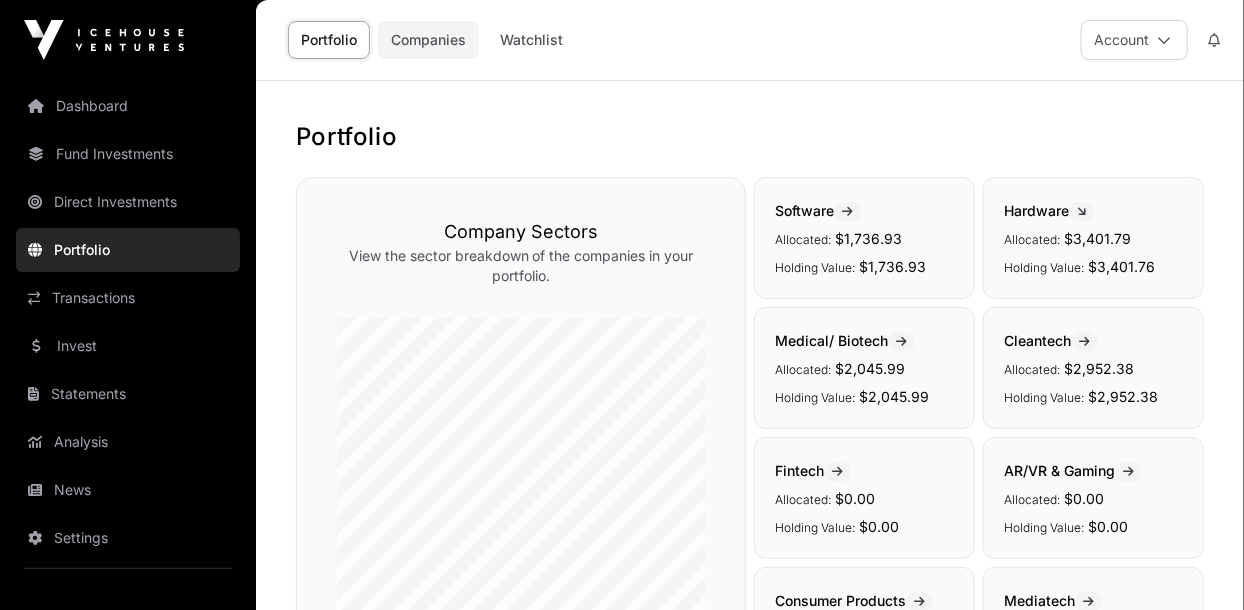 click on "Companies" 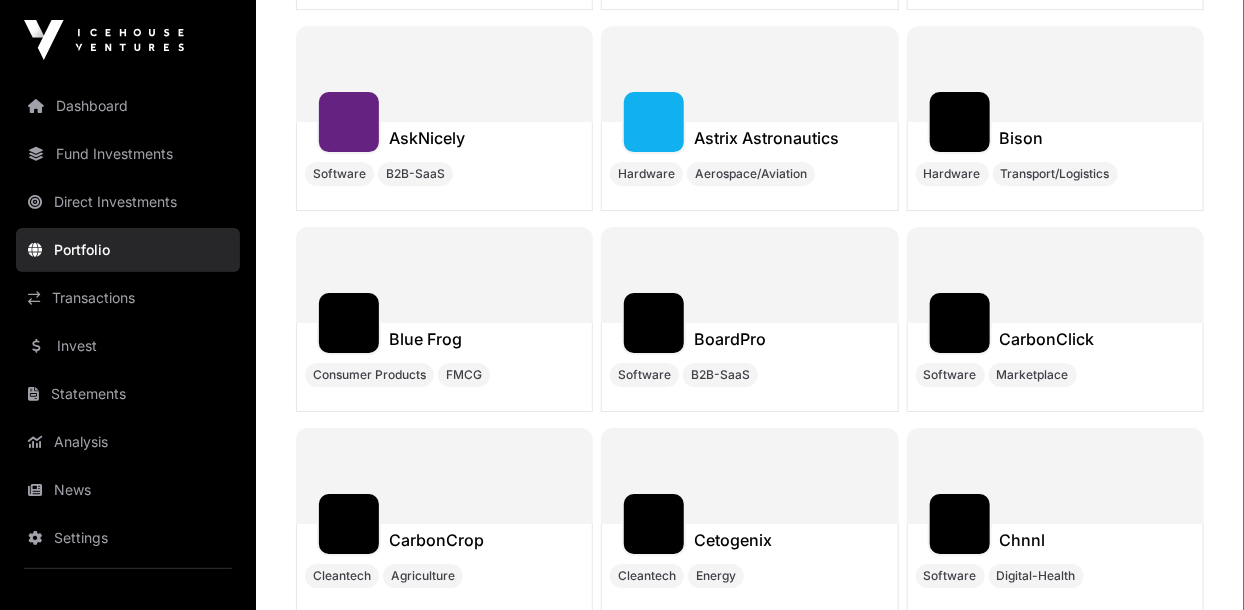 scroll, scrollTop: 7973, scrollLeft: 0, axis: vertical 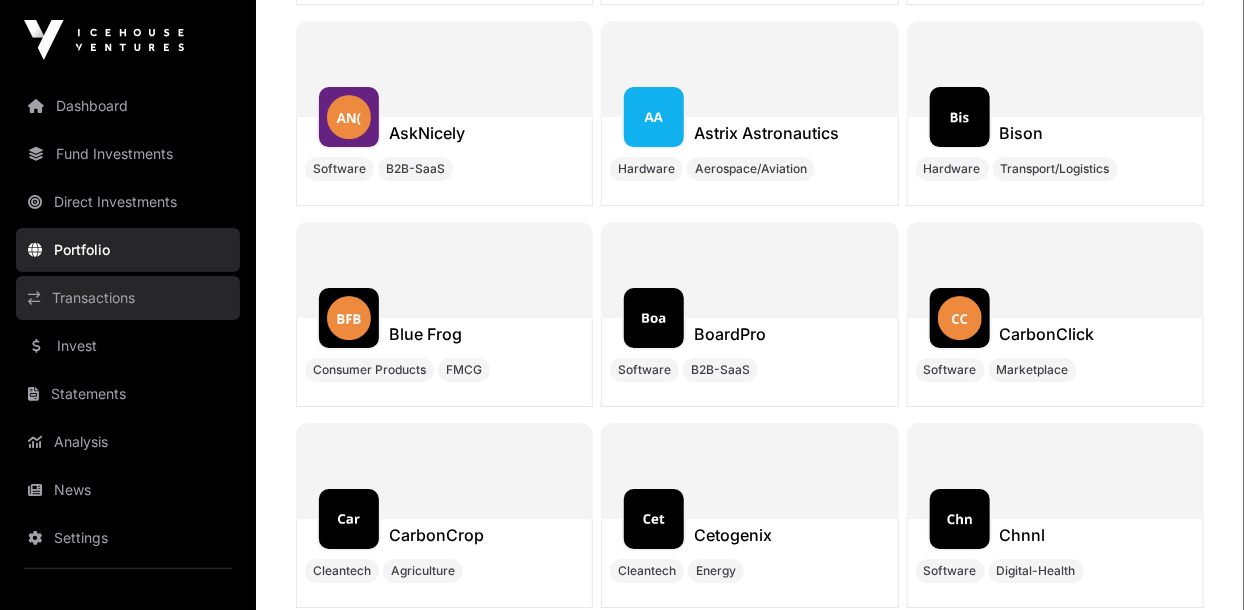 click on "Transactions" 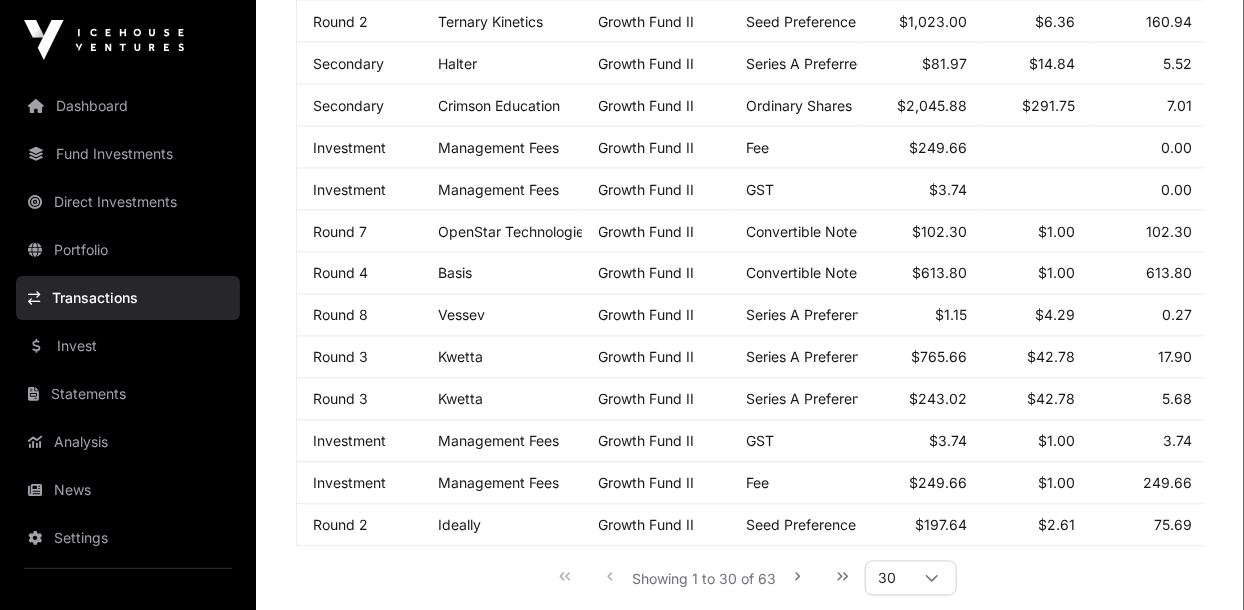 scroll, scrollTop: 1211, scrollLeft: 0, axis: vertical 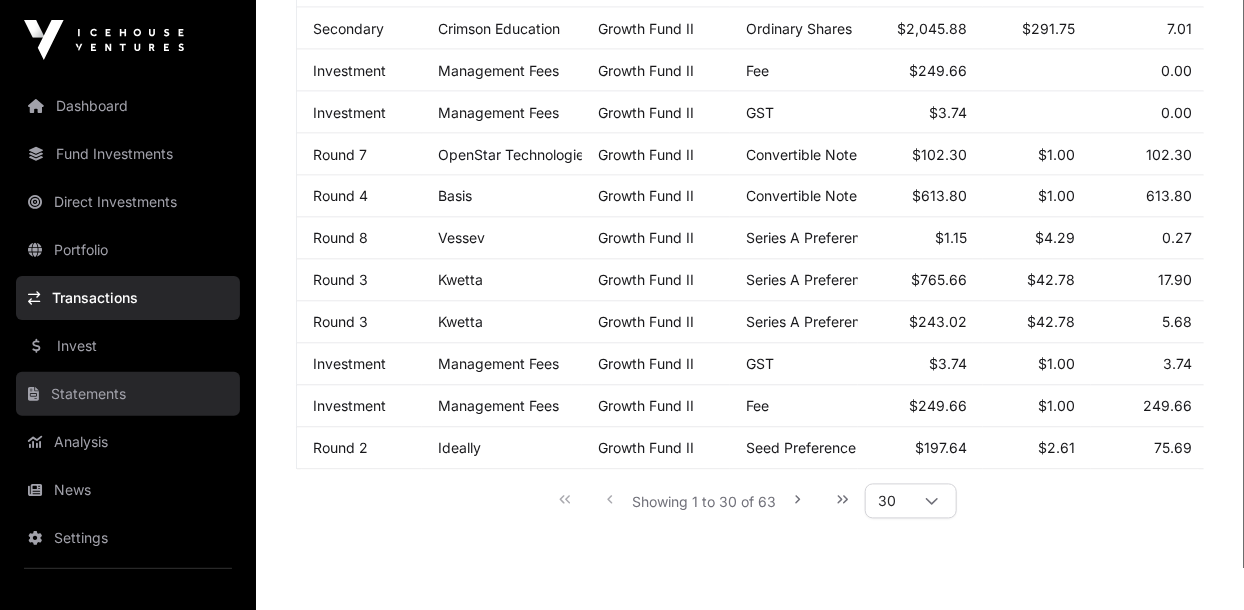 click on "Statements" 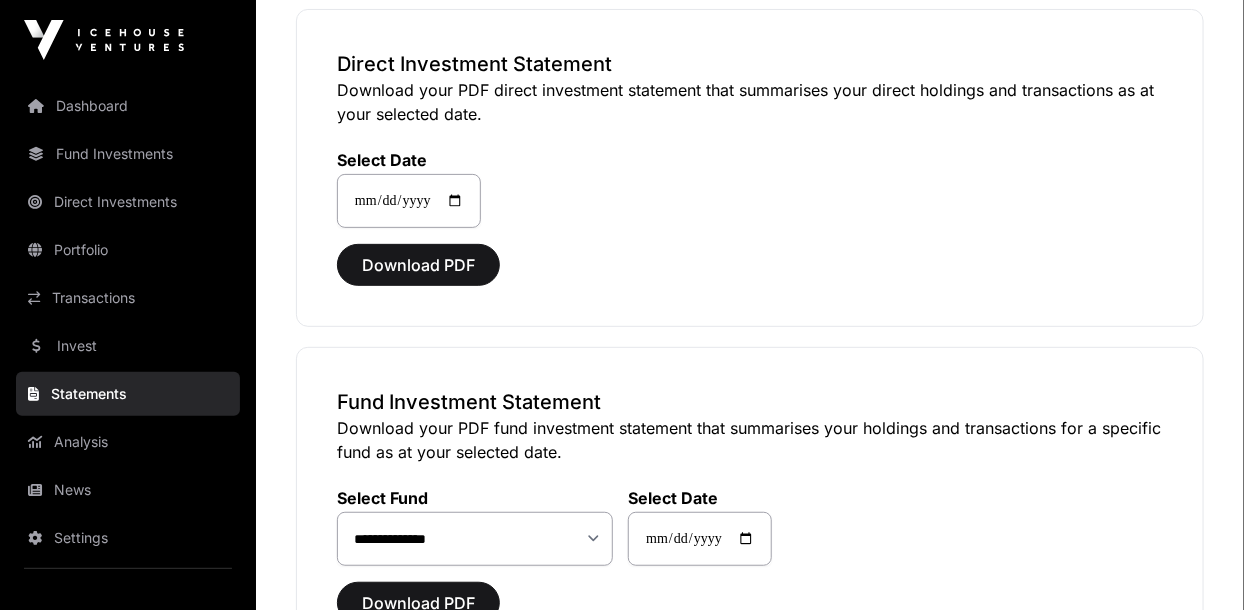 scroll, scrollTop: 295, scrollLeft: 0, axis: vertical 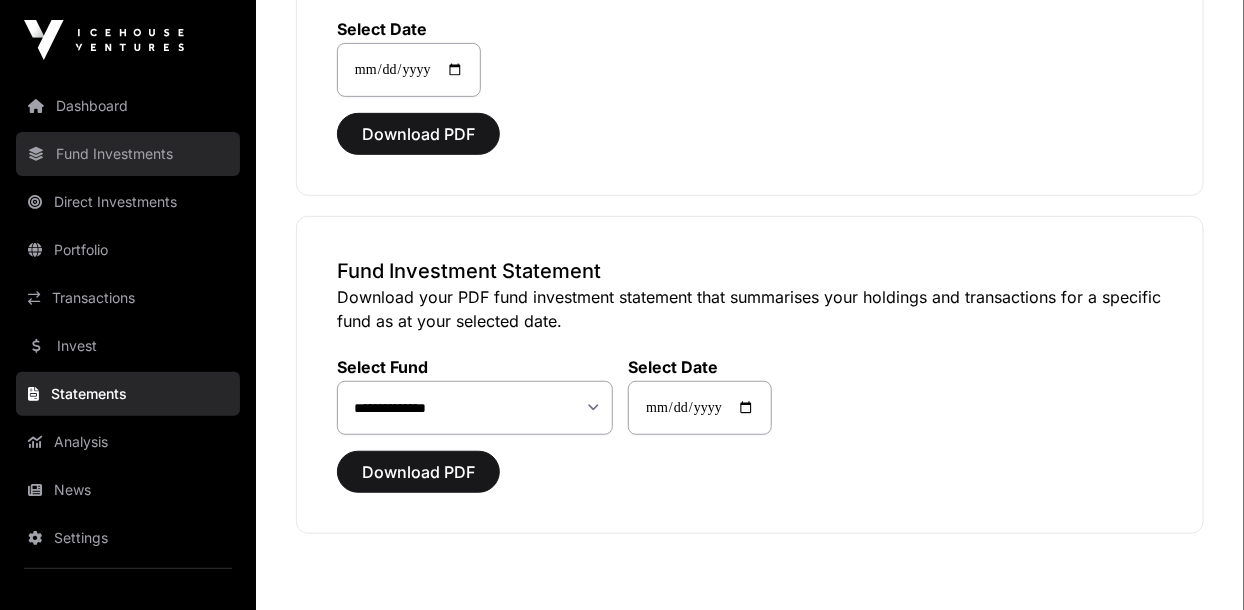 click on "Fund Investments" 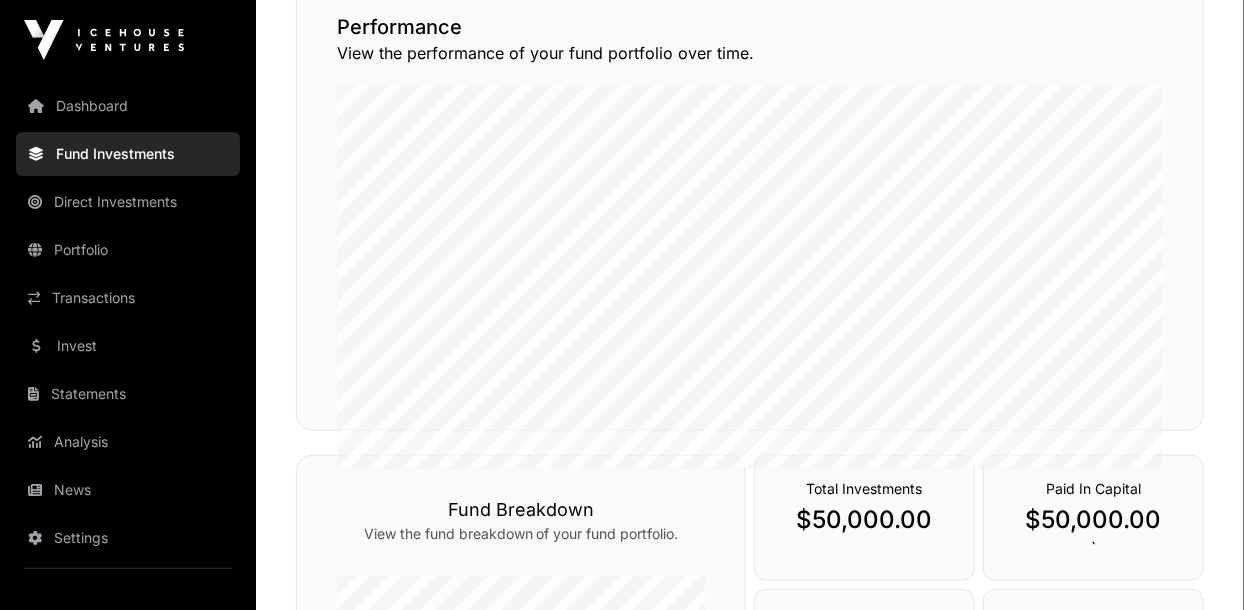 scroll, scrollTop: 300, scrollLeft: 0, axis: vertical 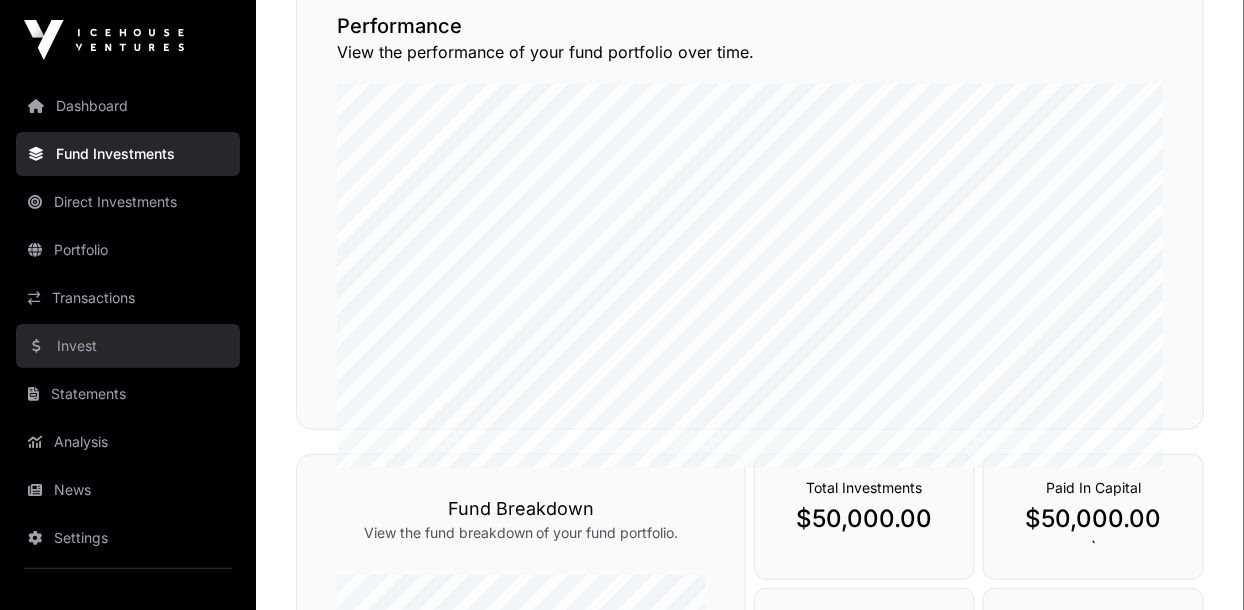 click on "Invest" 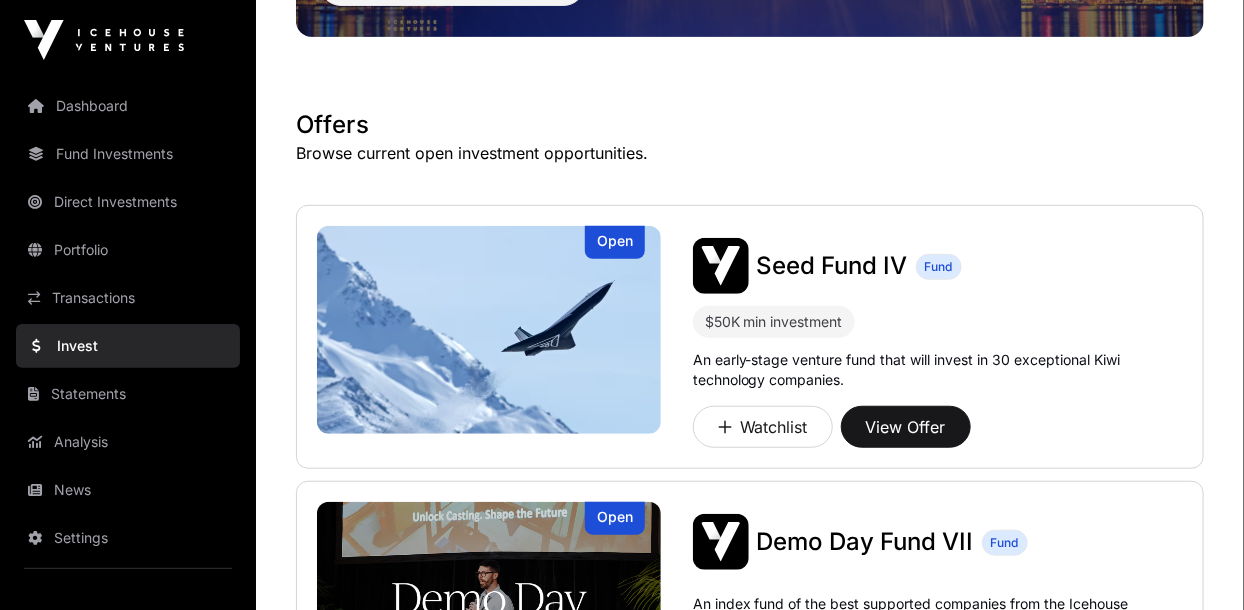 scroll, scrollTop: 0, scrollLeft: 0, axis: both 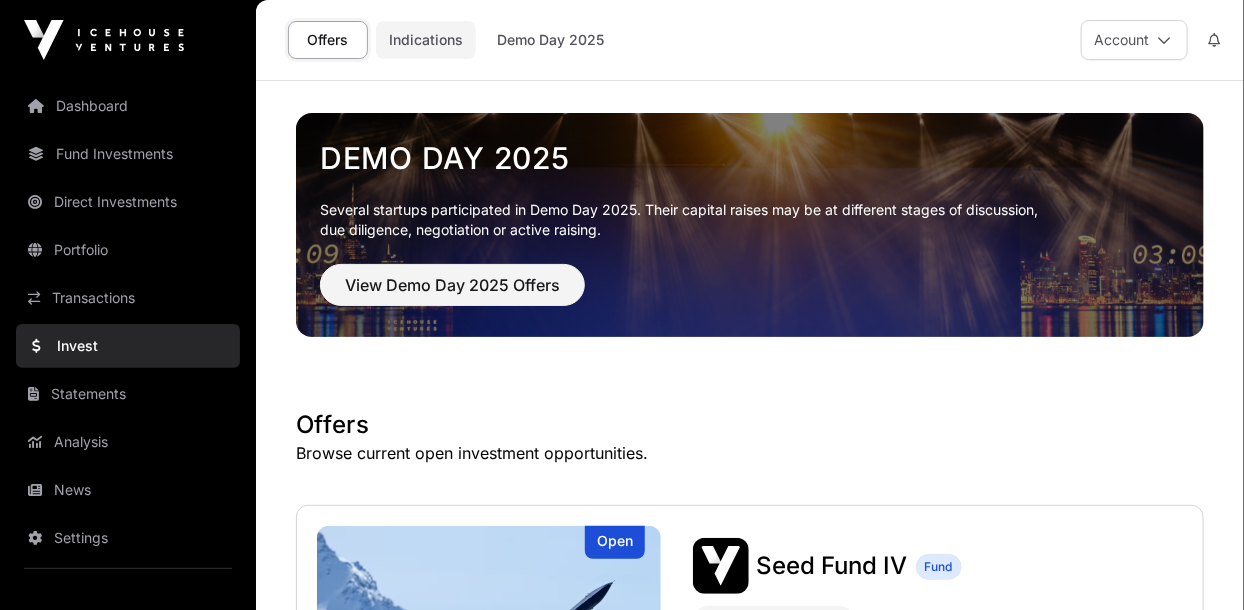 click on "Indications" 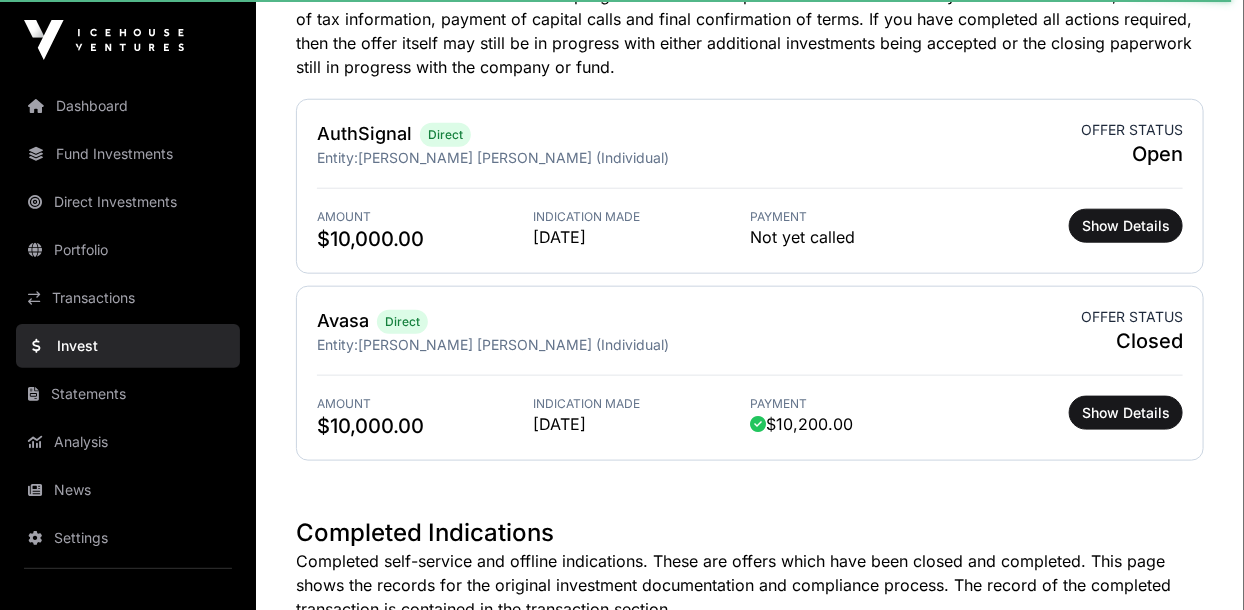 scroll, scrollTop: 680, scrollLeft: 0, axis: vertical 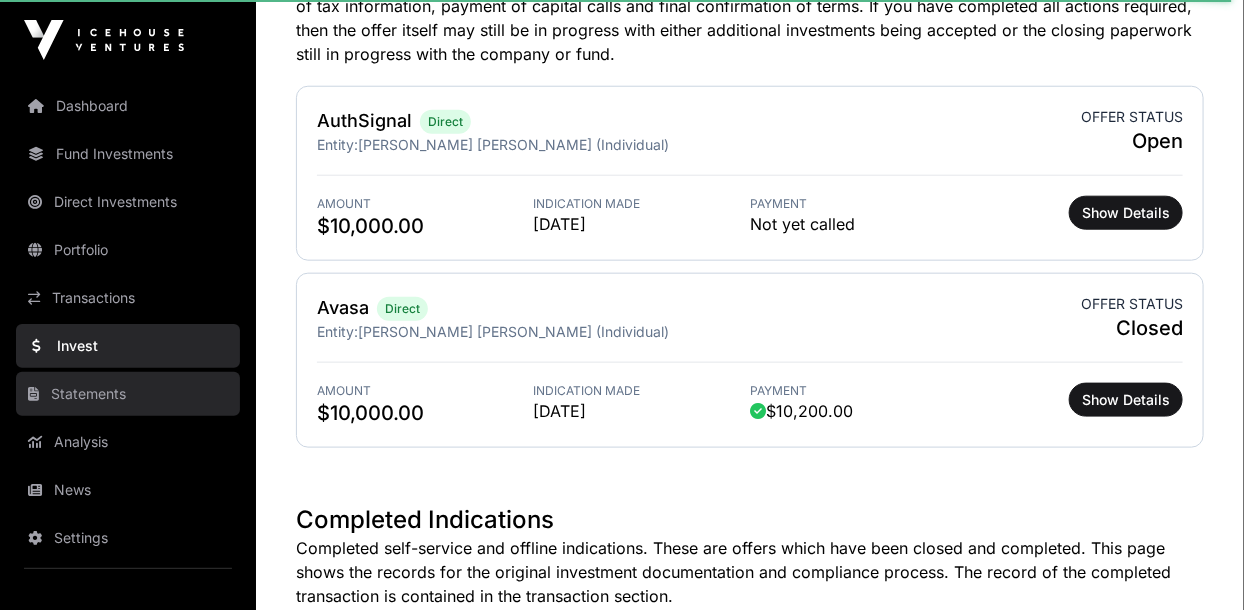 click on "Statements" 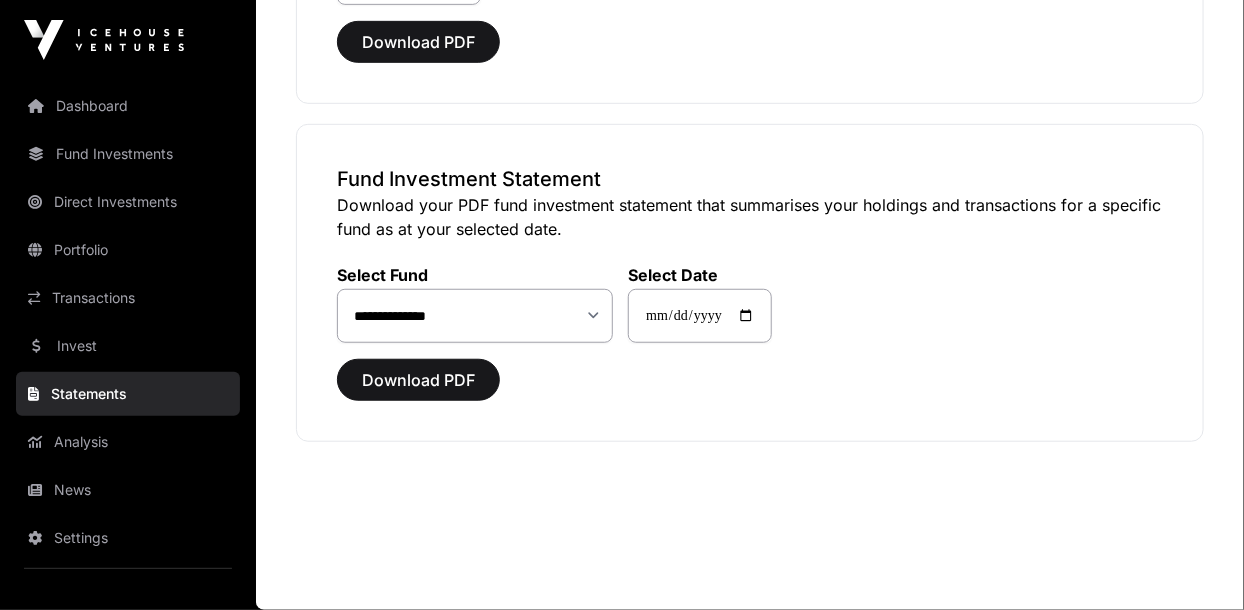 scroll, scrollTop: 0, scrollLeft: 0, axis: both 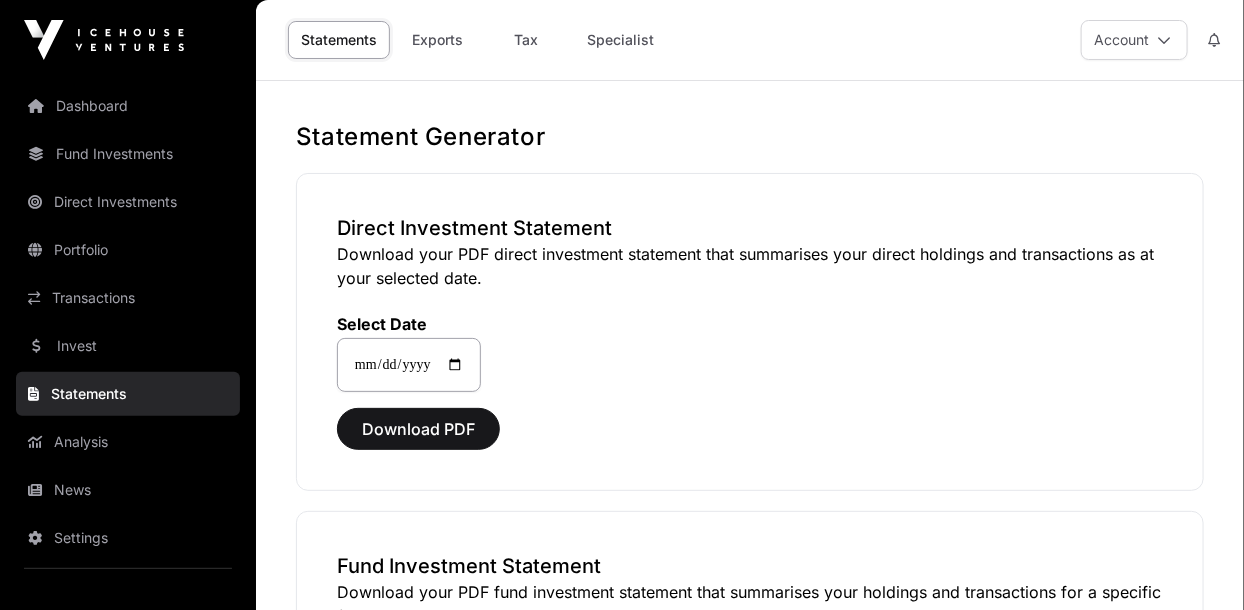 click on "Statements" 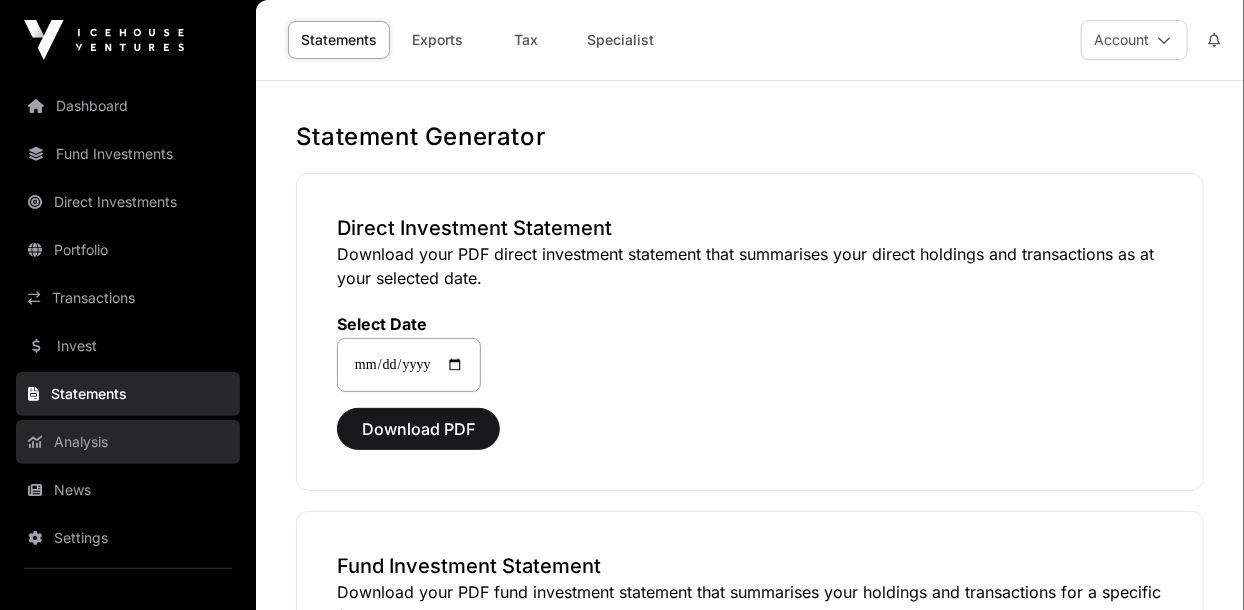 click on "Analysis" 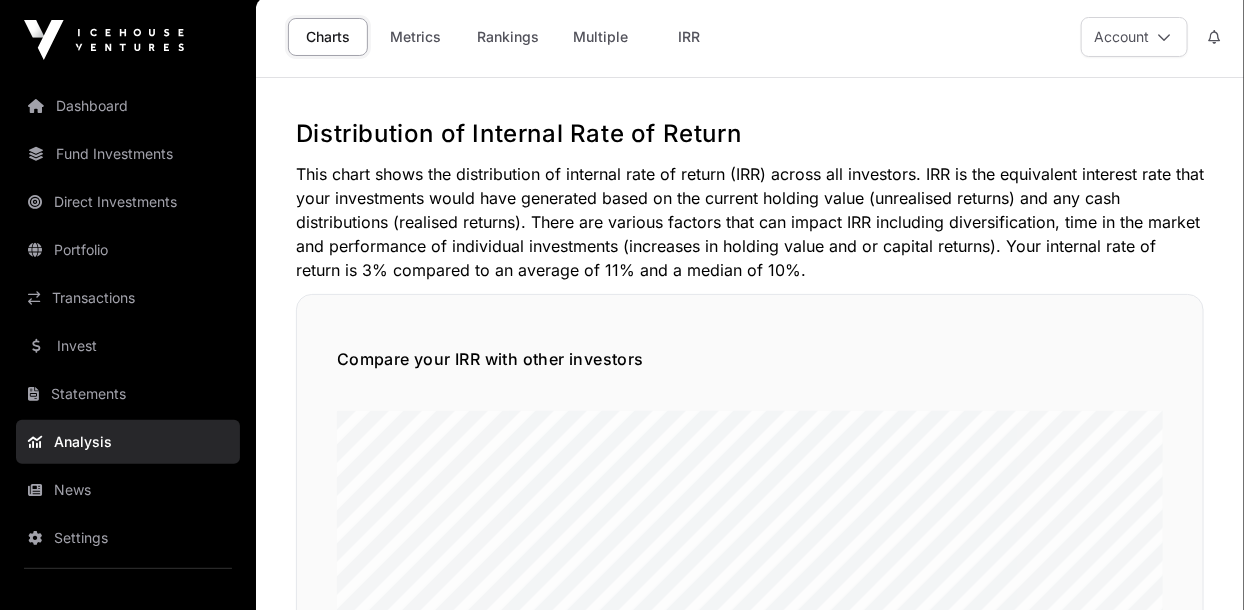 scroll, scrollTop: 1, scrollLeft: 0, axis: vertical 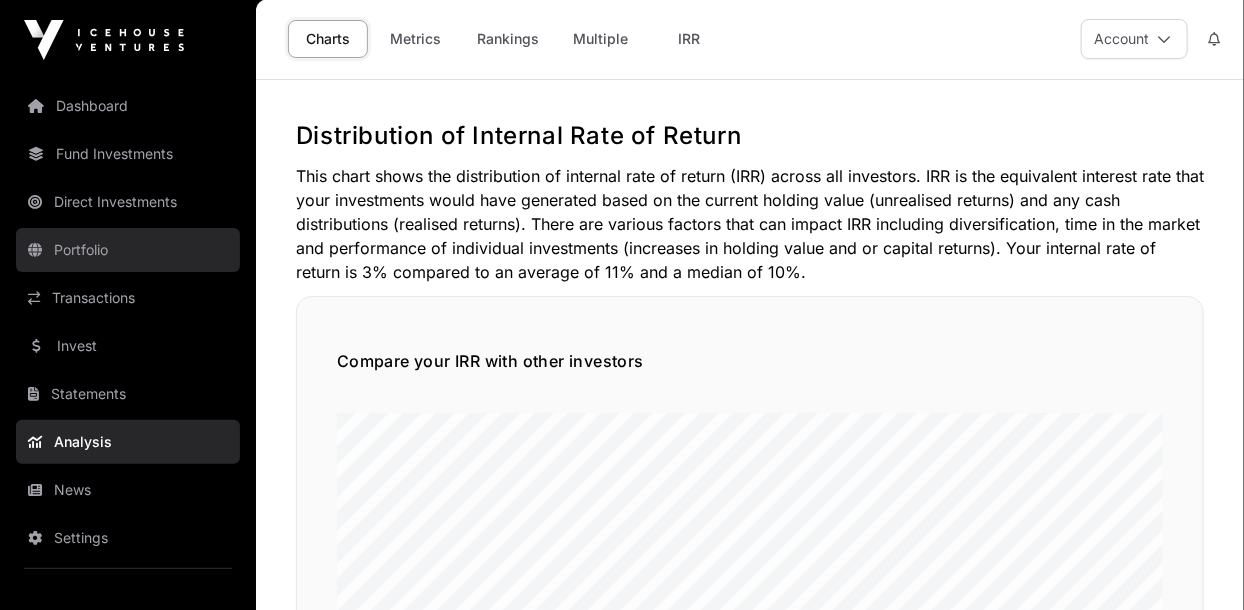 click on "Portfolio" 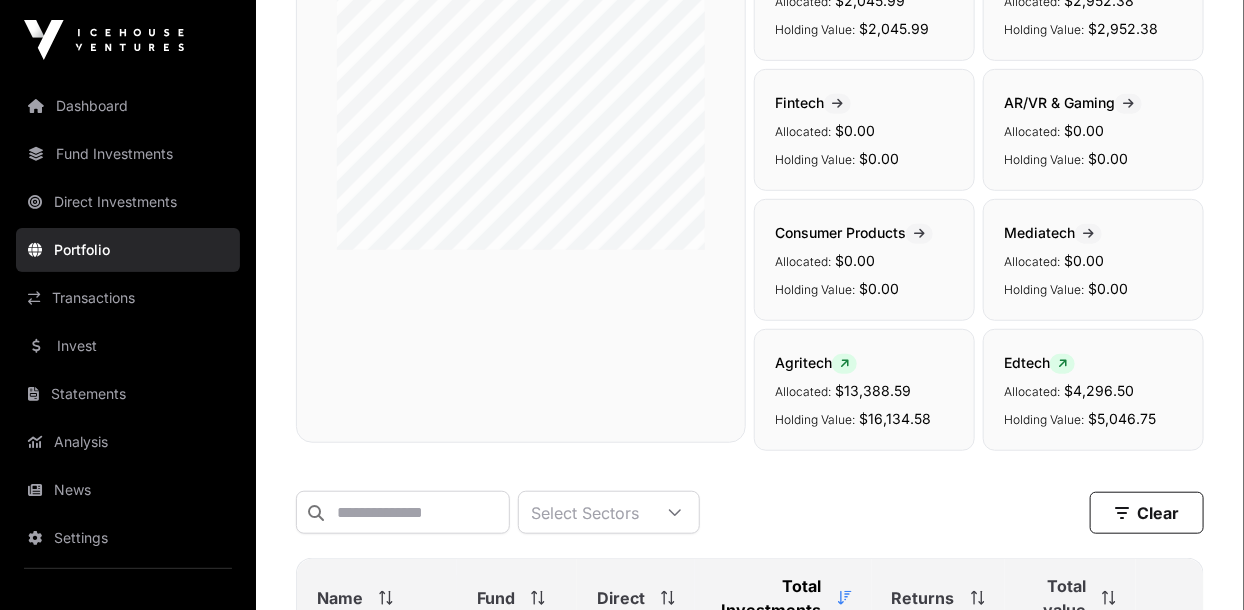 scroll, scrollTop: 361, scrollLeft: 0, axis: vertical 